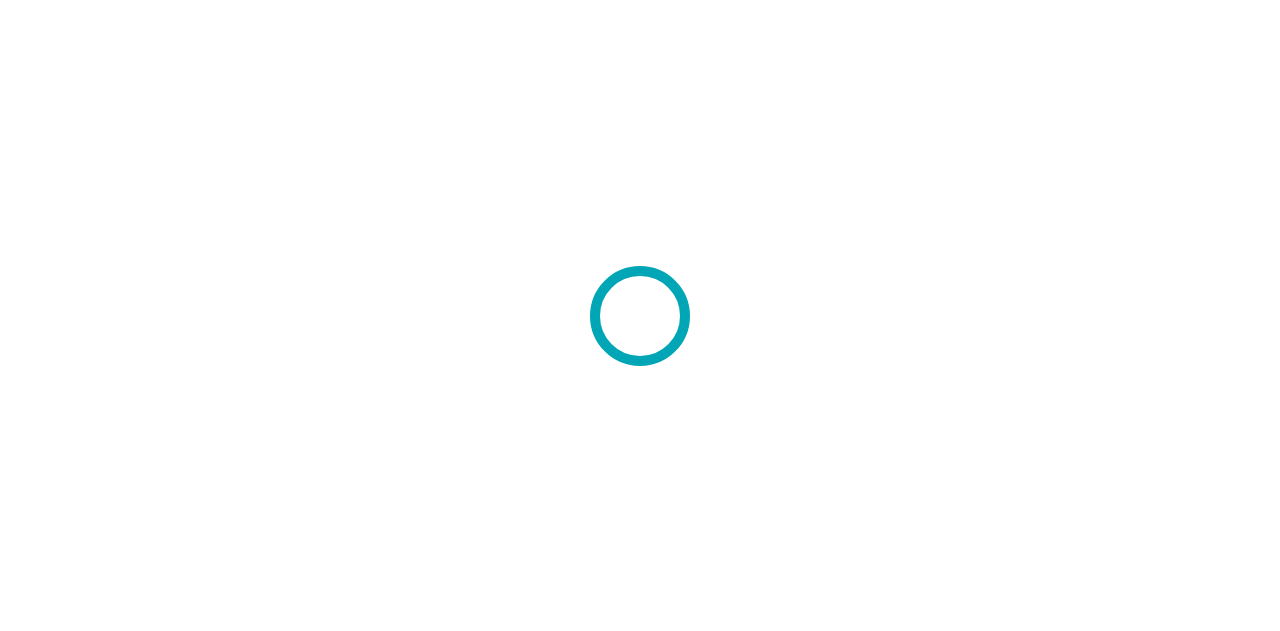 scroll, scrollTop: 0, scrollLeft: 0, axis: both 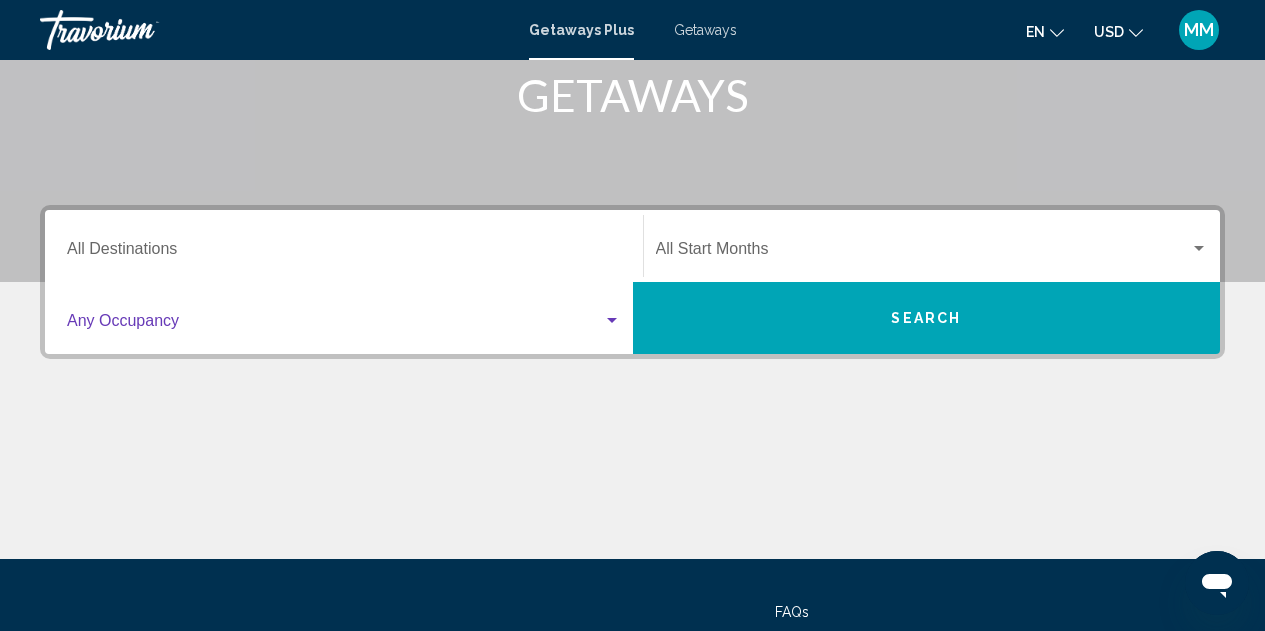 click at bounding box center [612, 321] 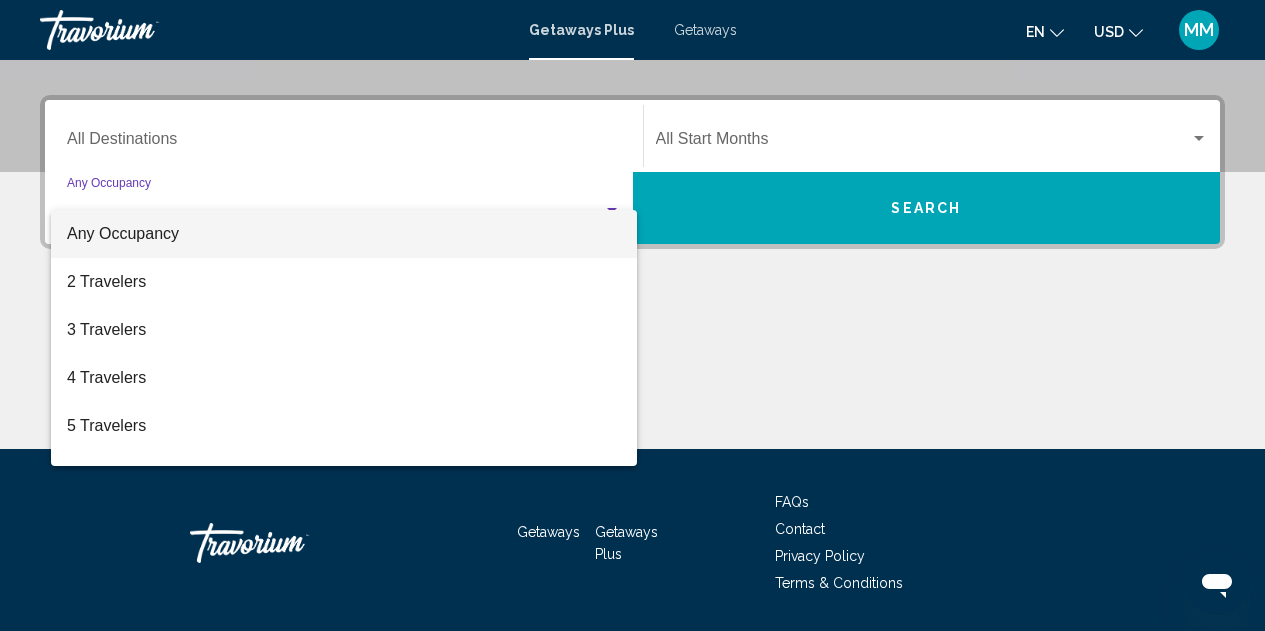 scroll, scrollTop: 458, scrollLeft: 0, axis: vertical 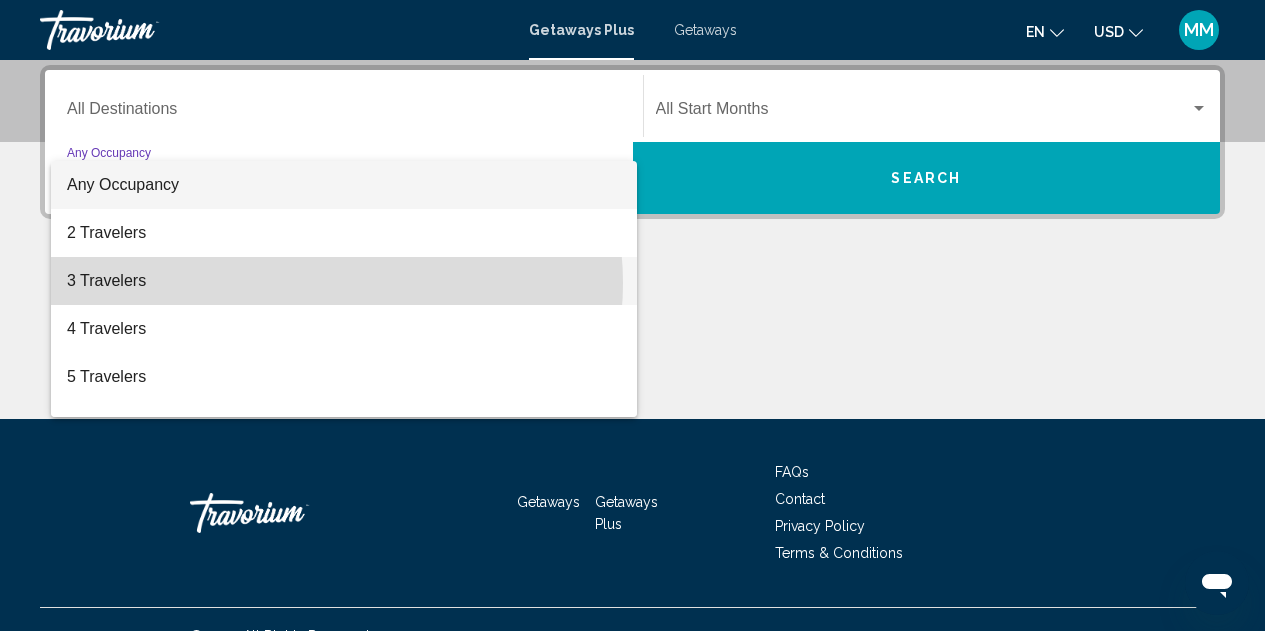 click on "3 Travelers" at bounding box center [344, 281] 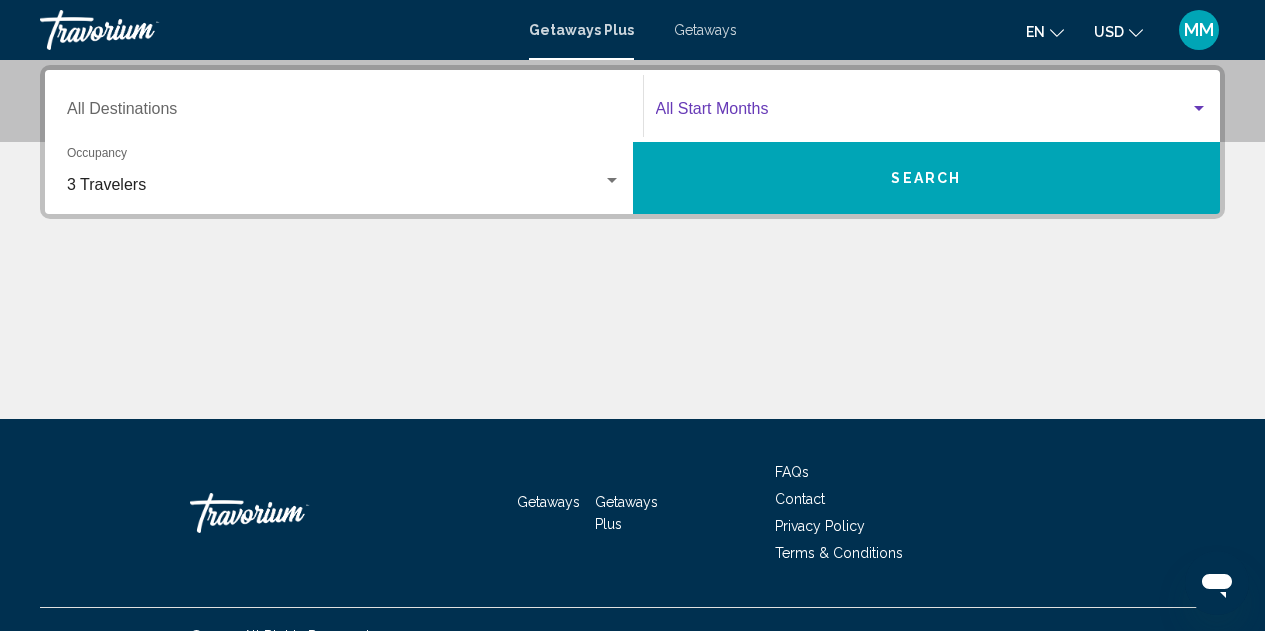 click at bounding box center [1199, 108] 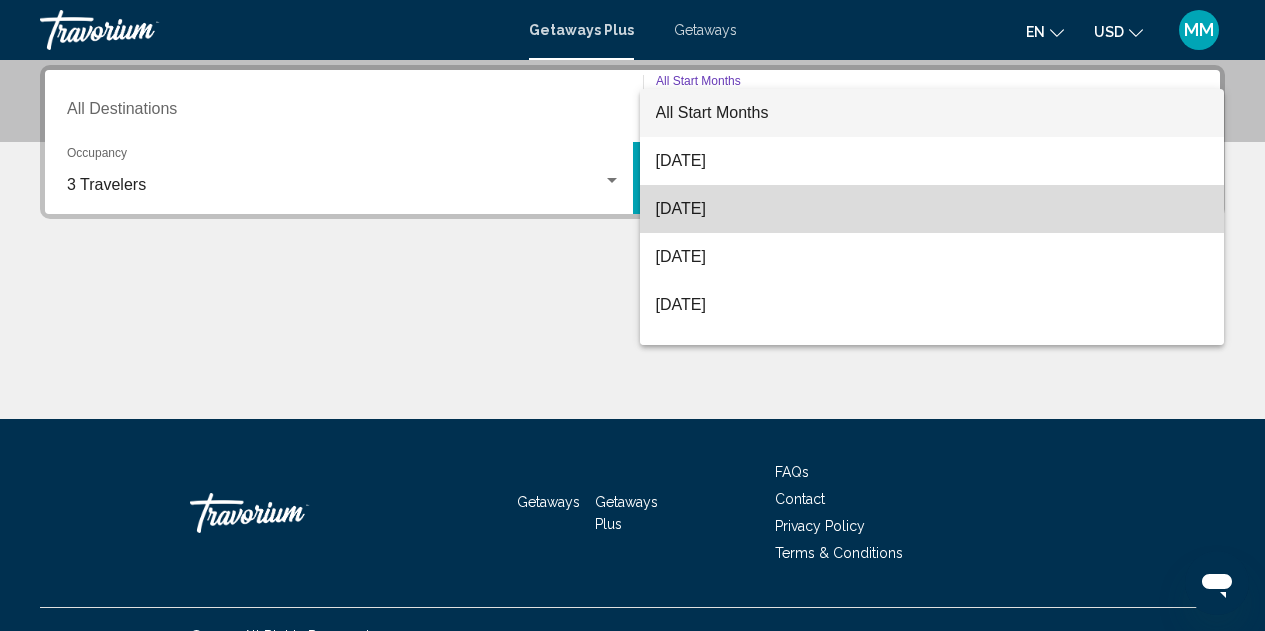 click on "[DATE]" at bounding box center (932, 209) 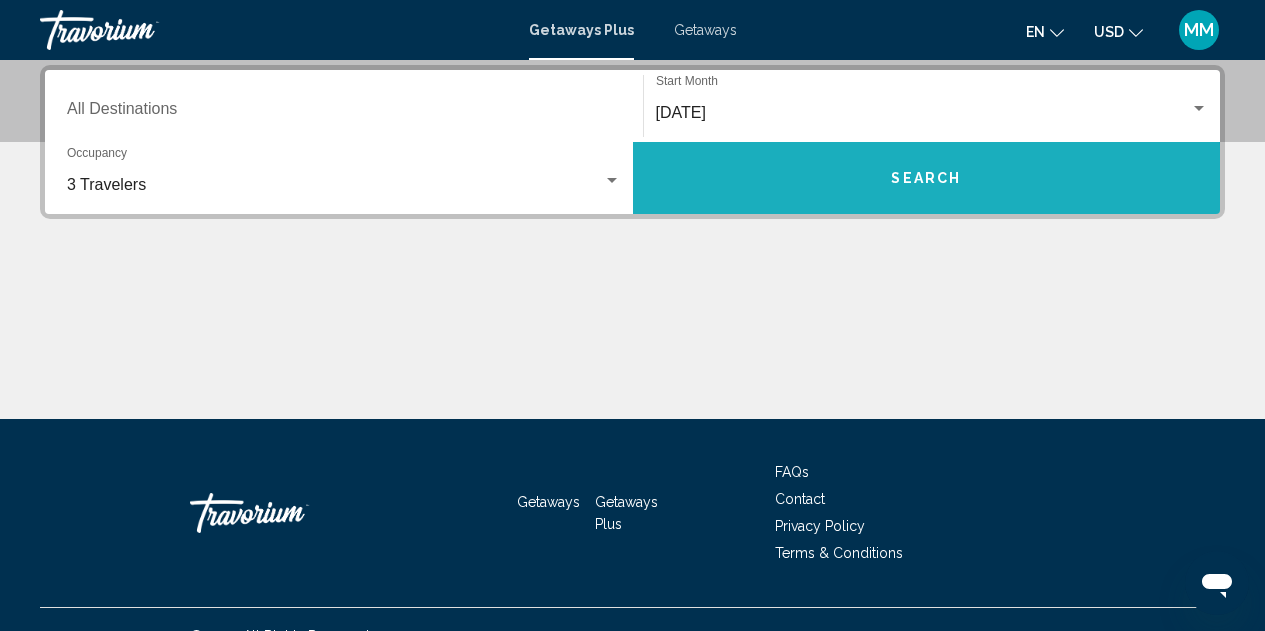 click on "Search" at bounding box center [926, 179] 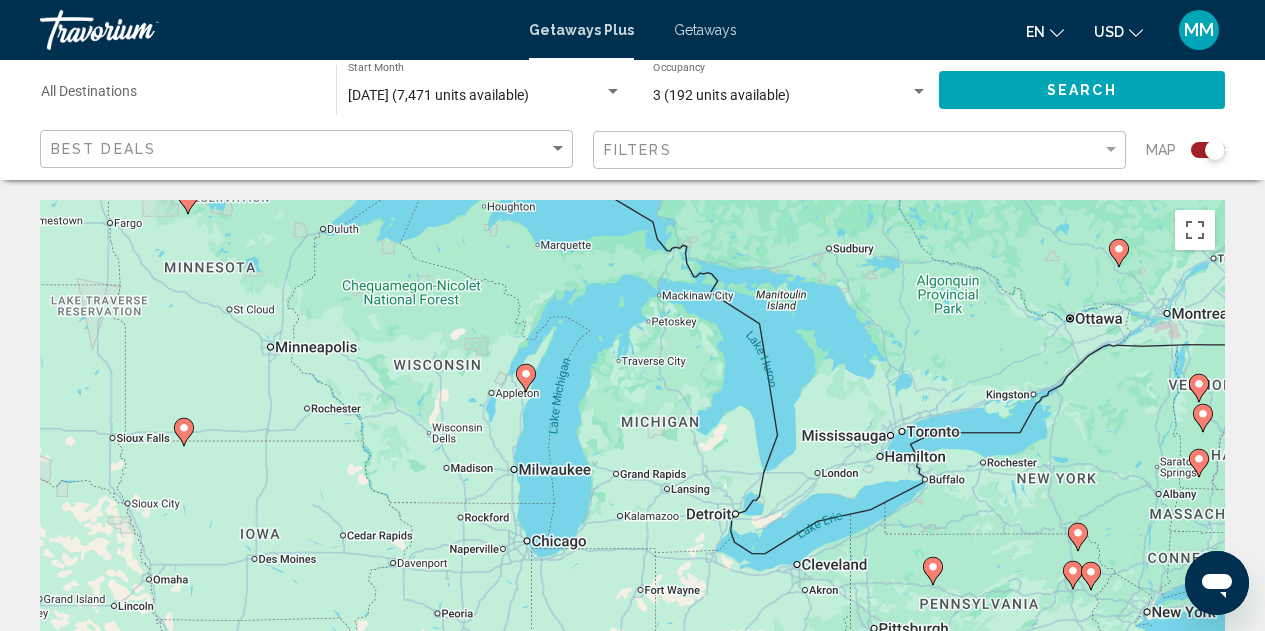 click 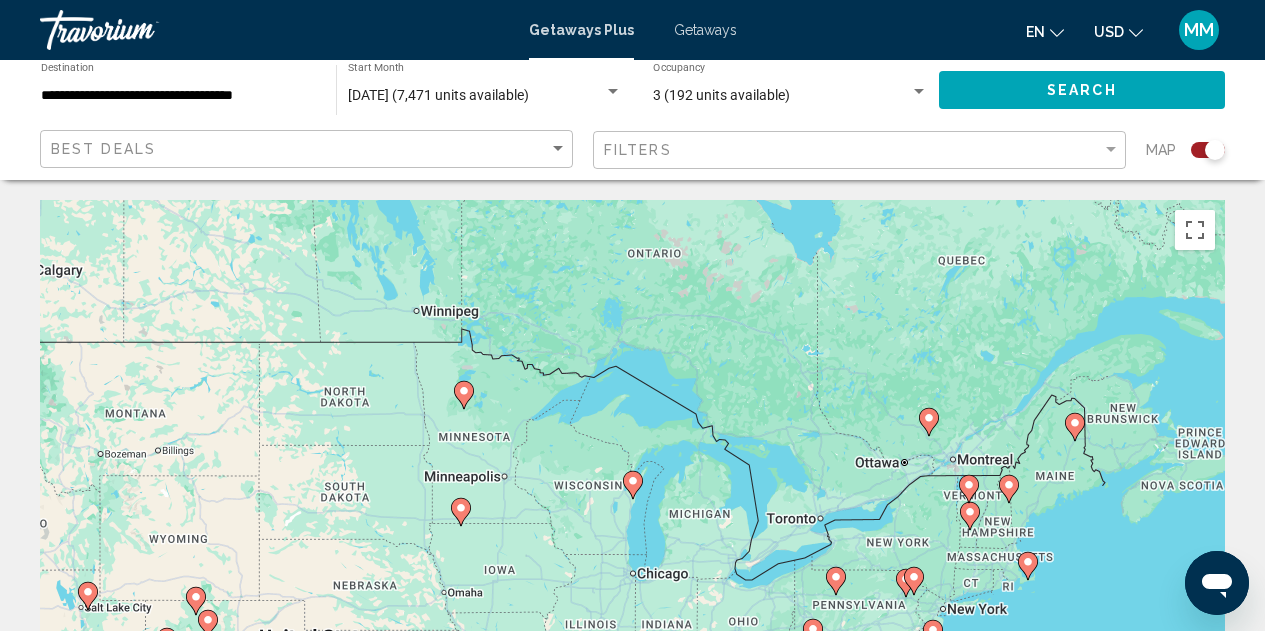 click 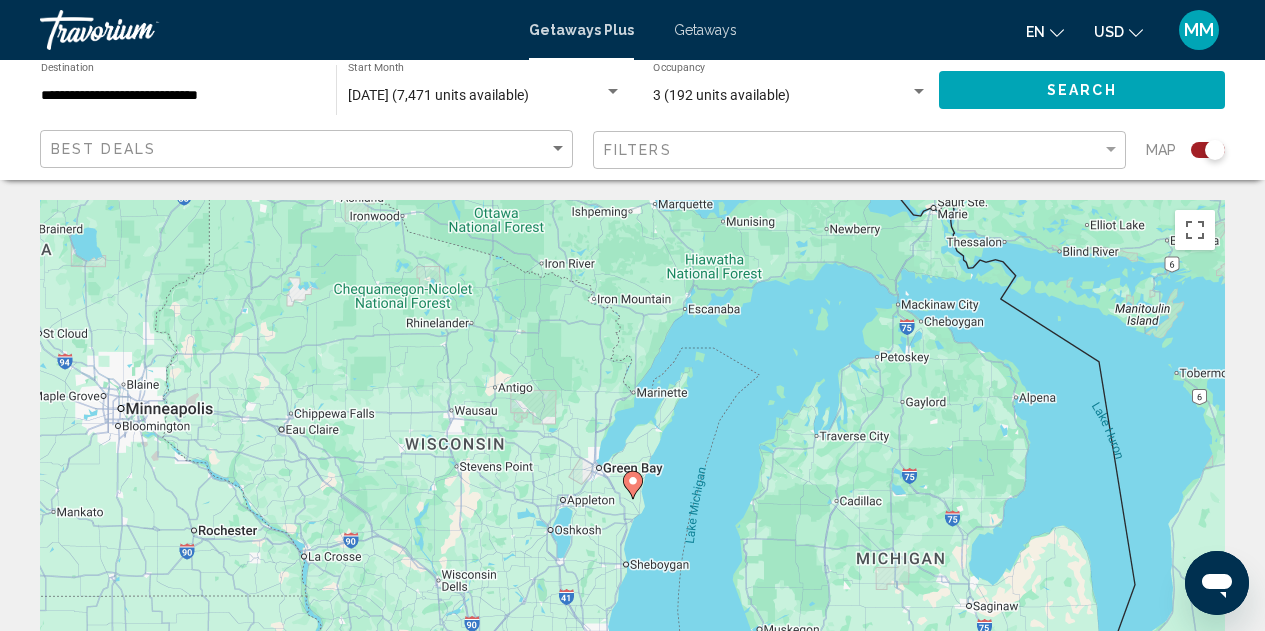 click 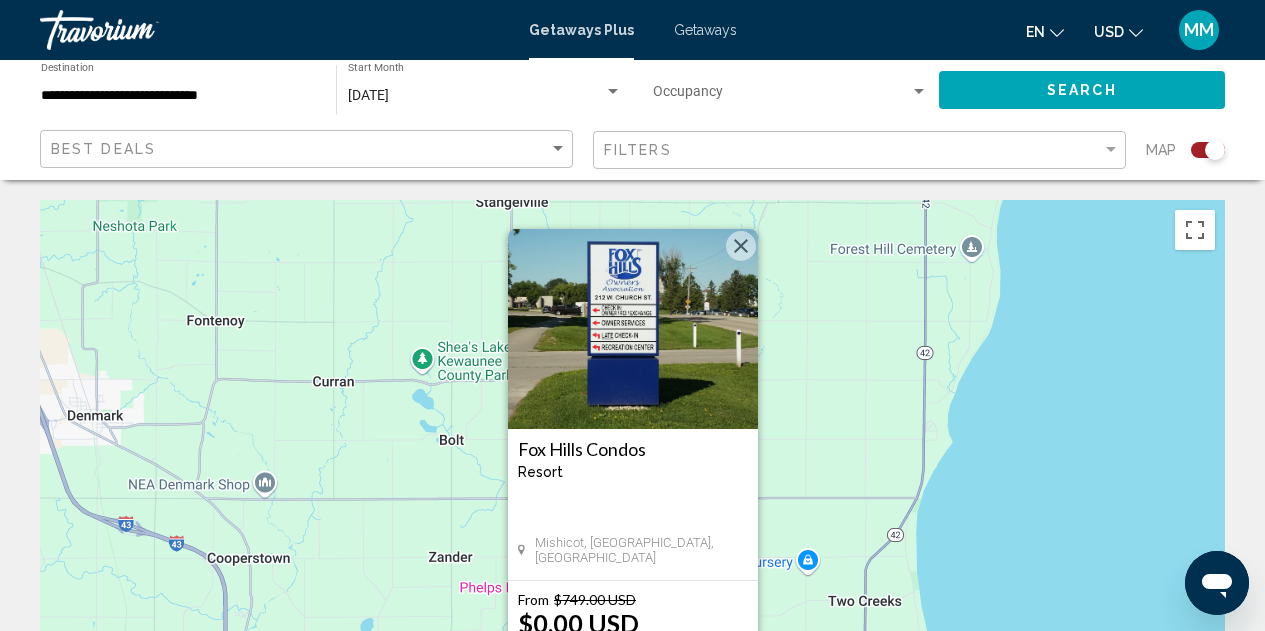 click at bounding box center (633, 329) 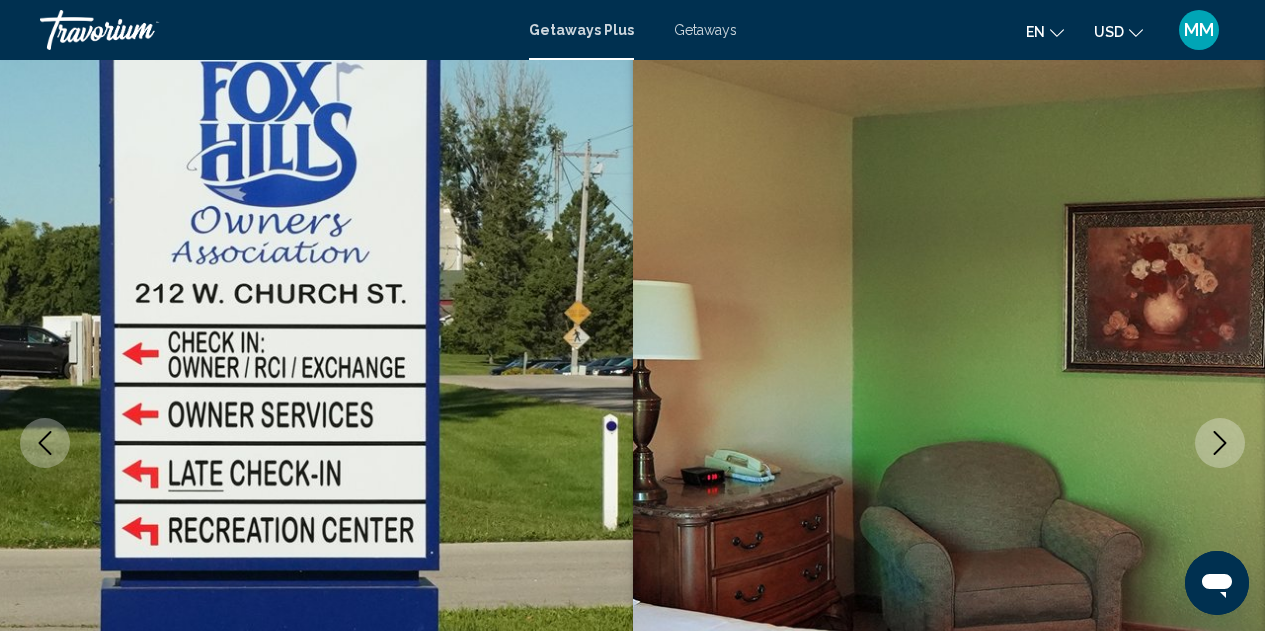 scroll, scrollTop: 0, scrollLeft: 0, axis: both 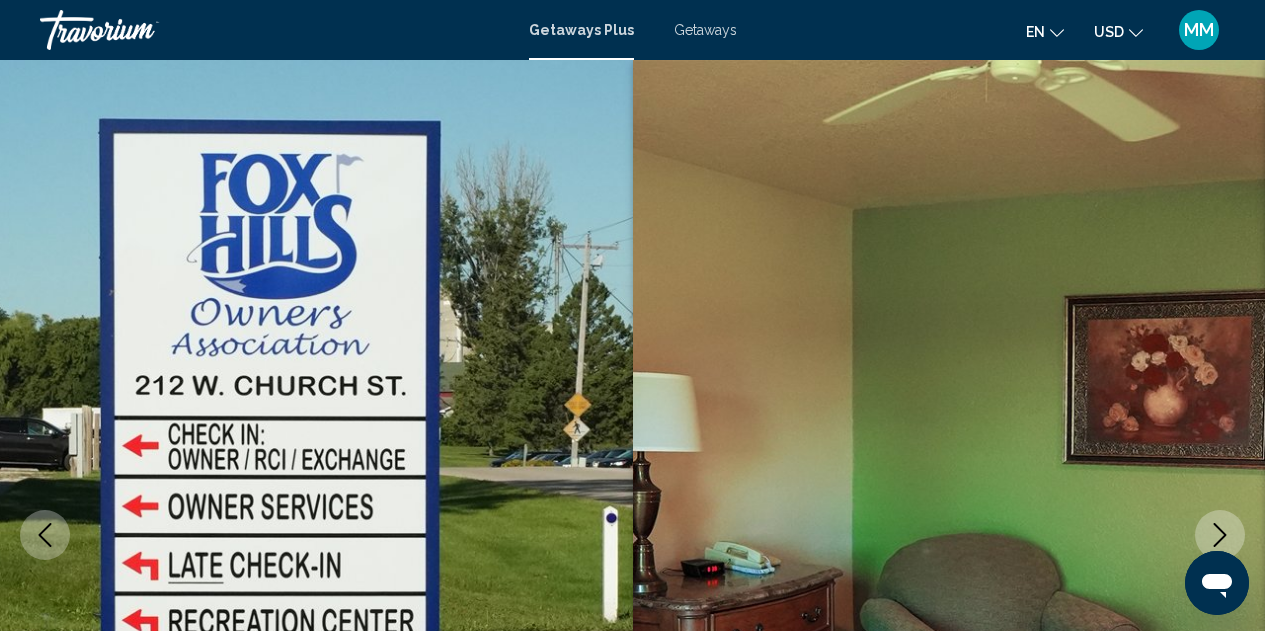 click on "Getaways" at bounding box center [705, 30] 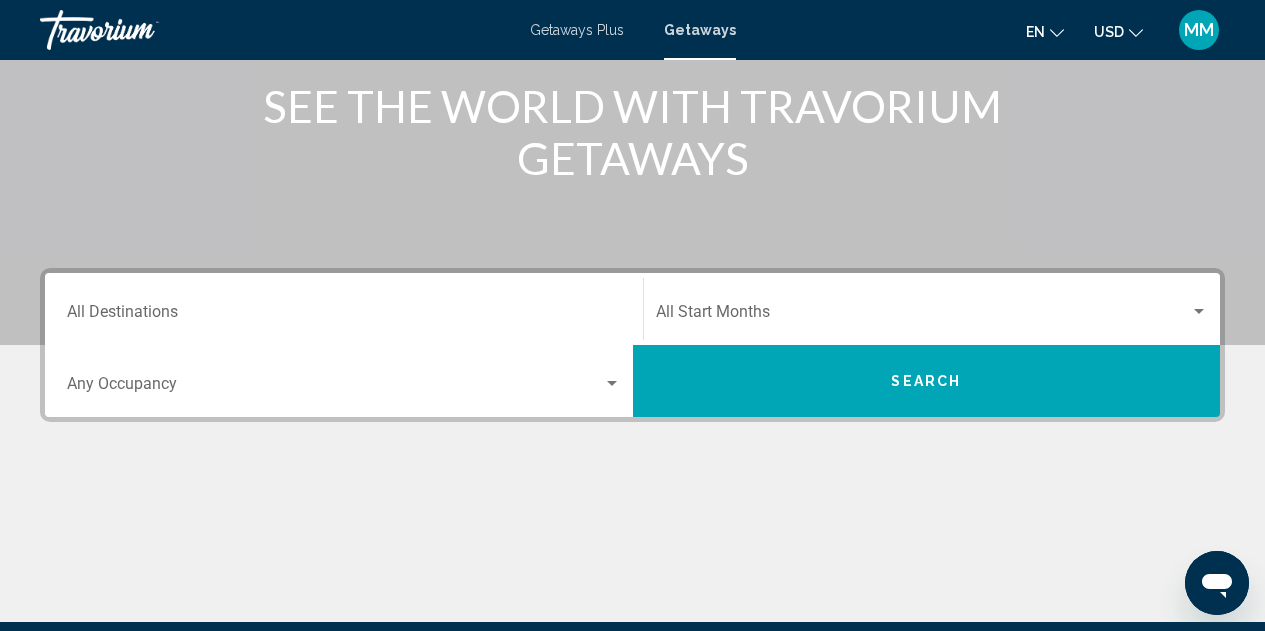 scroll, scrollTop: 256, scrollLeft: 0, axis: vertical 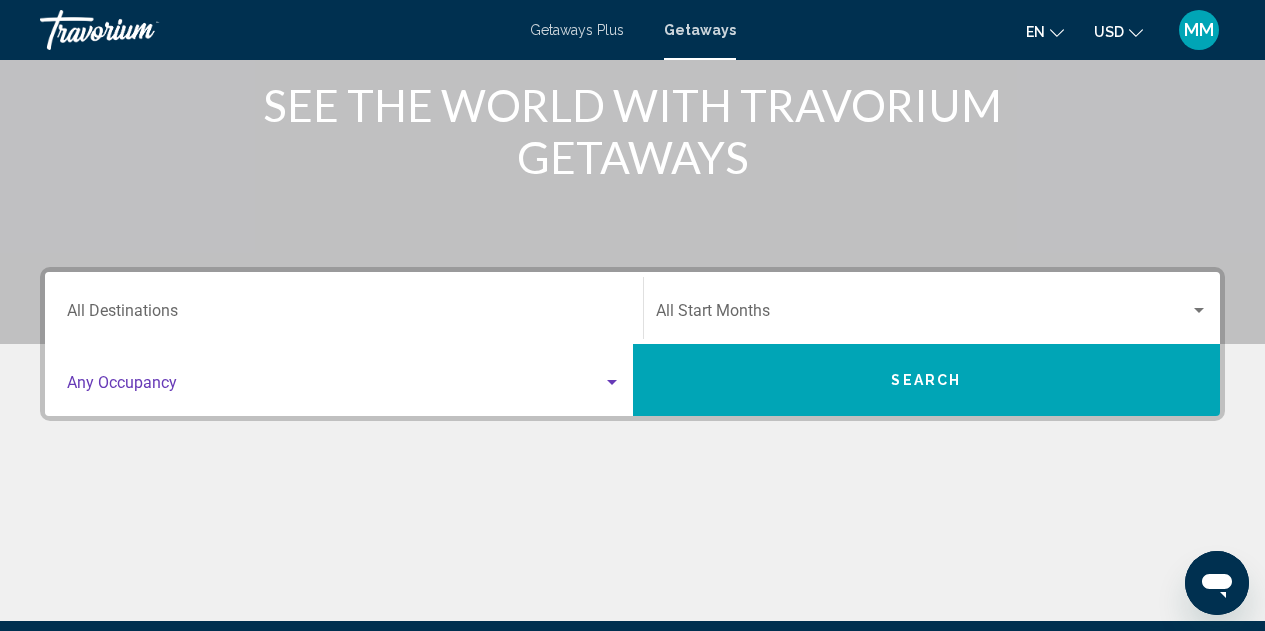click at bounding box center (612, 382) 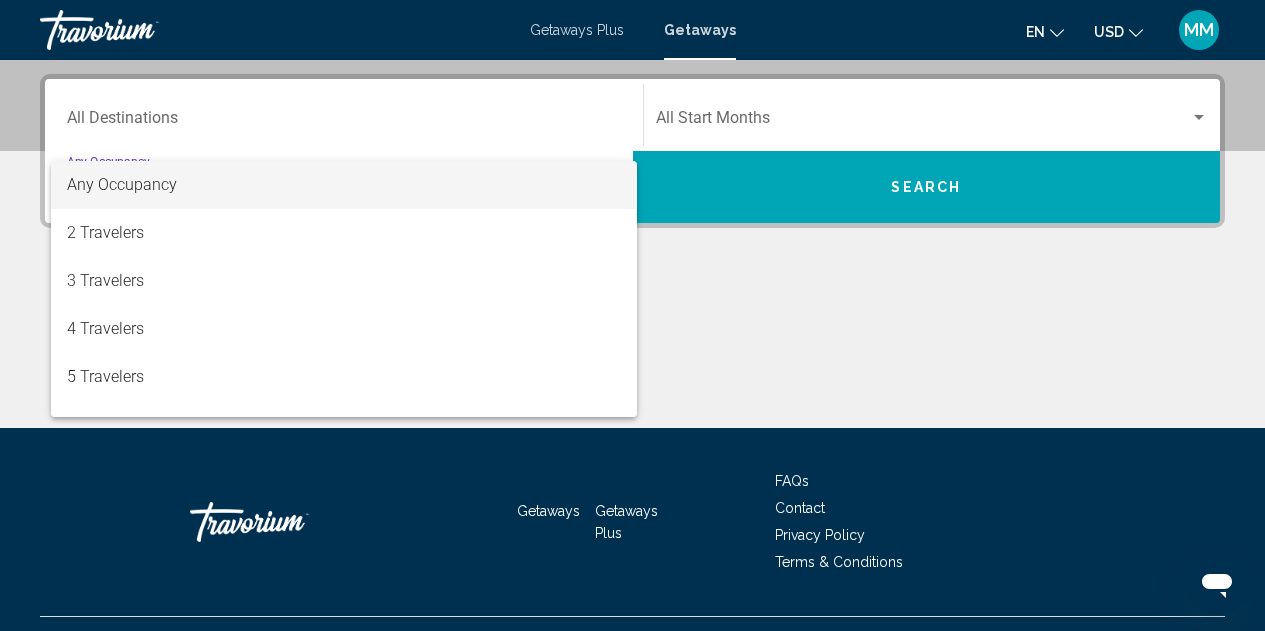 scroll, scrollTop: 458, scrollLeft: 0, axis: vertical 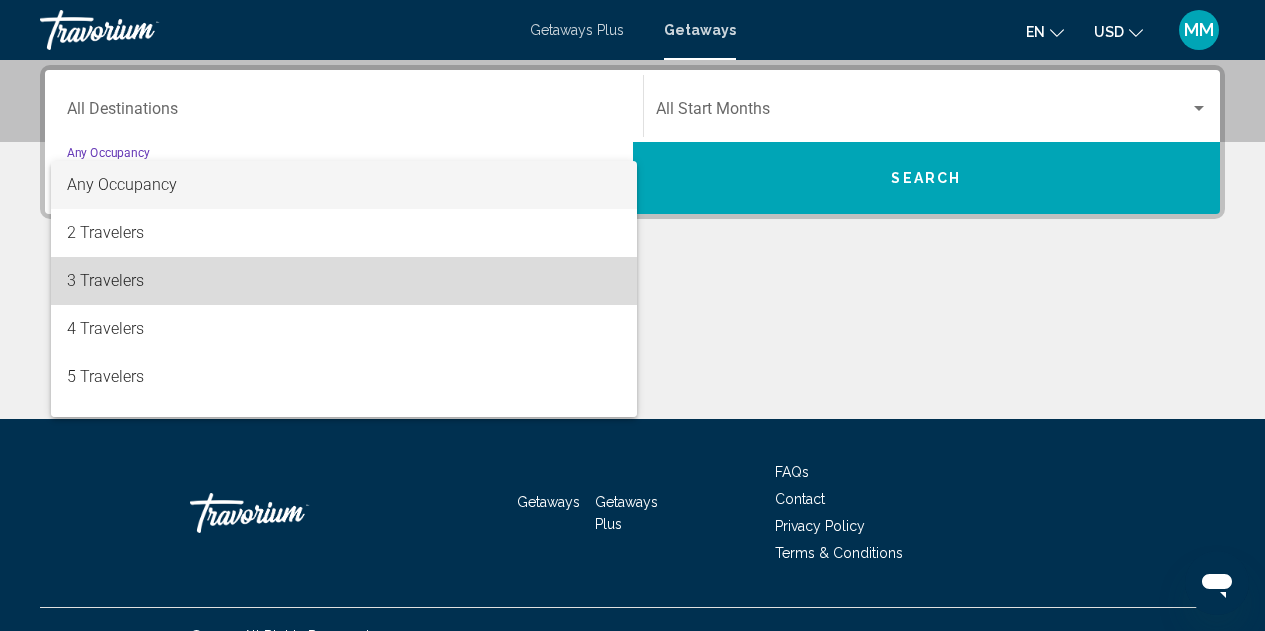 click on "3 Travelers" at bounding box center [344, 281] 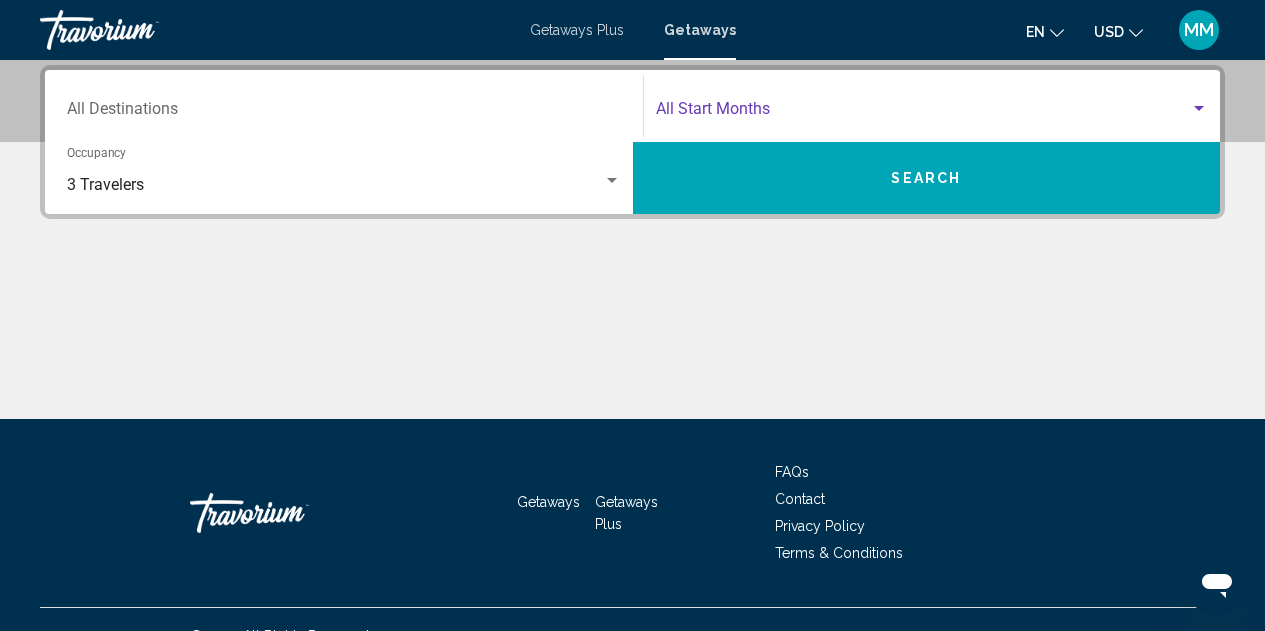 click at bounding box center [1199, 109] 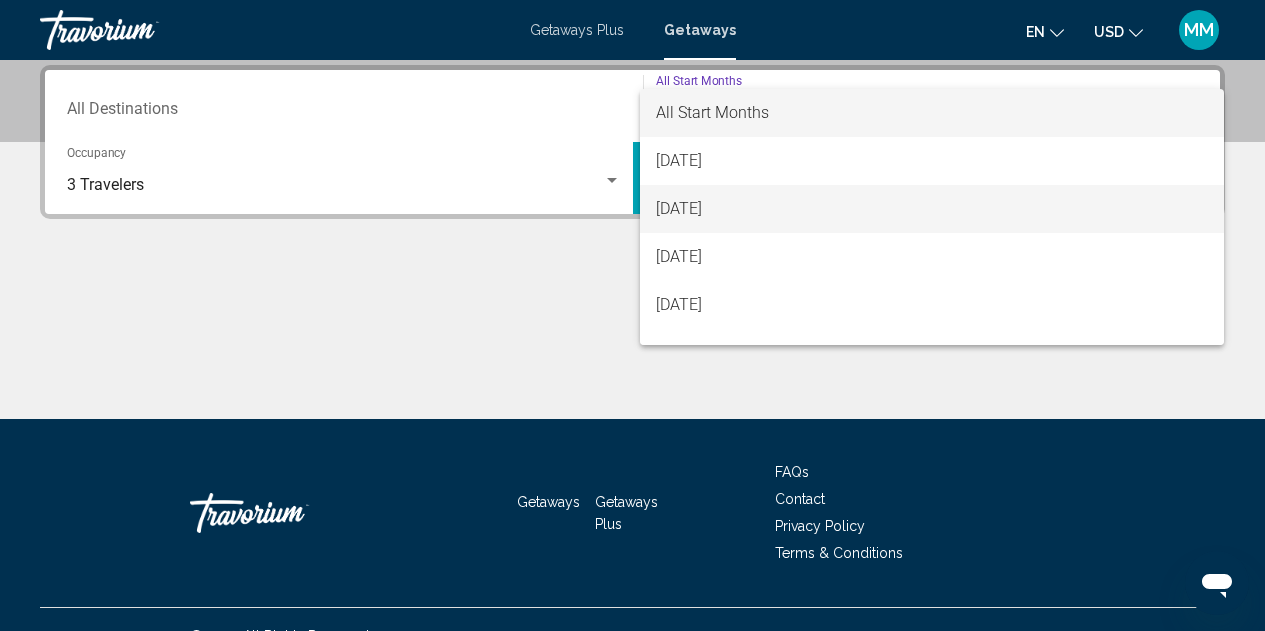 click on "[DATE]" at bounding box center (932, 209) 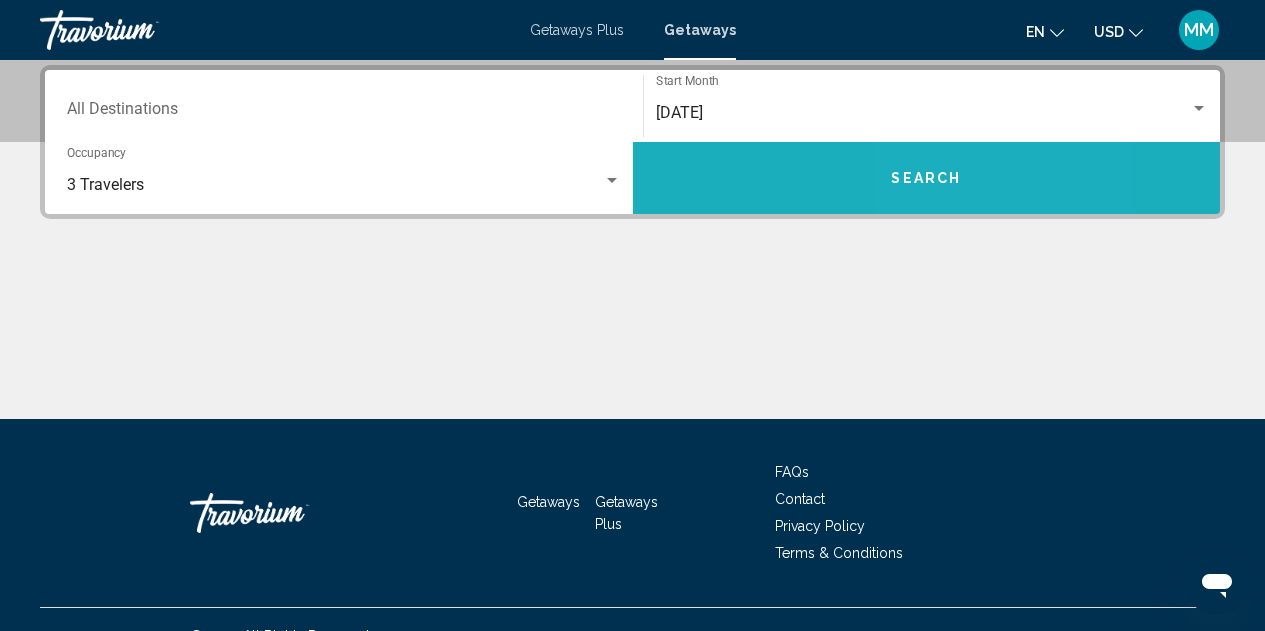 click on "Search" at bounding box center (926, 179) 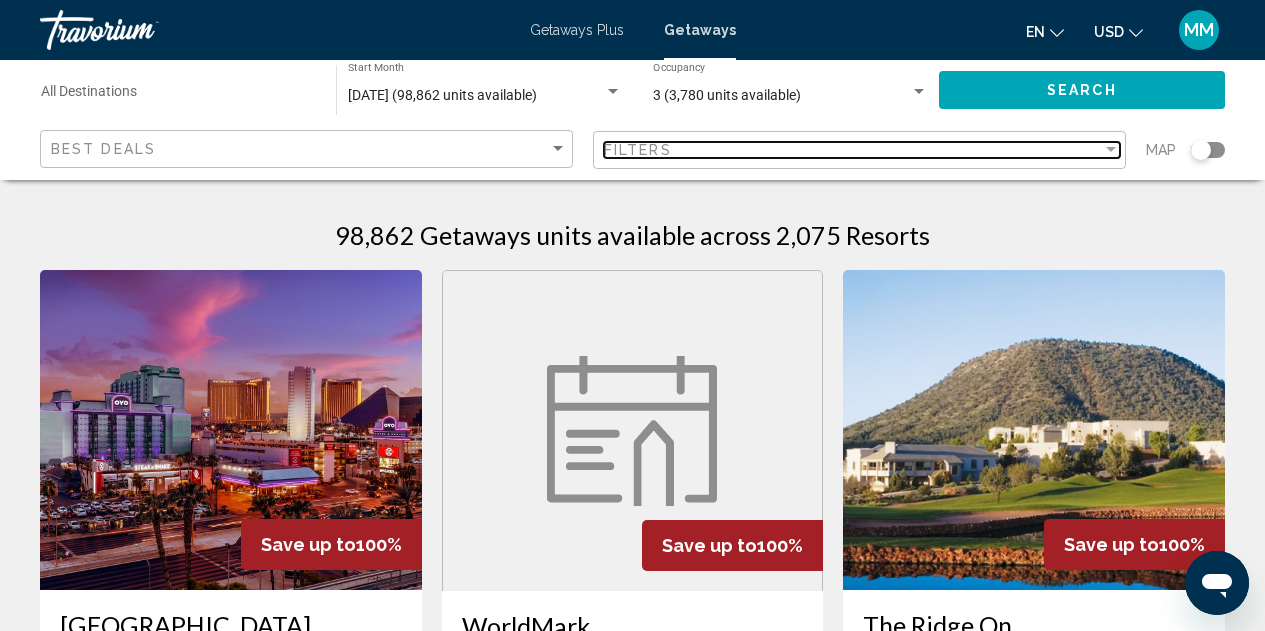 click at bounding box center (1111, 150) 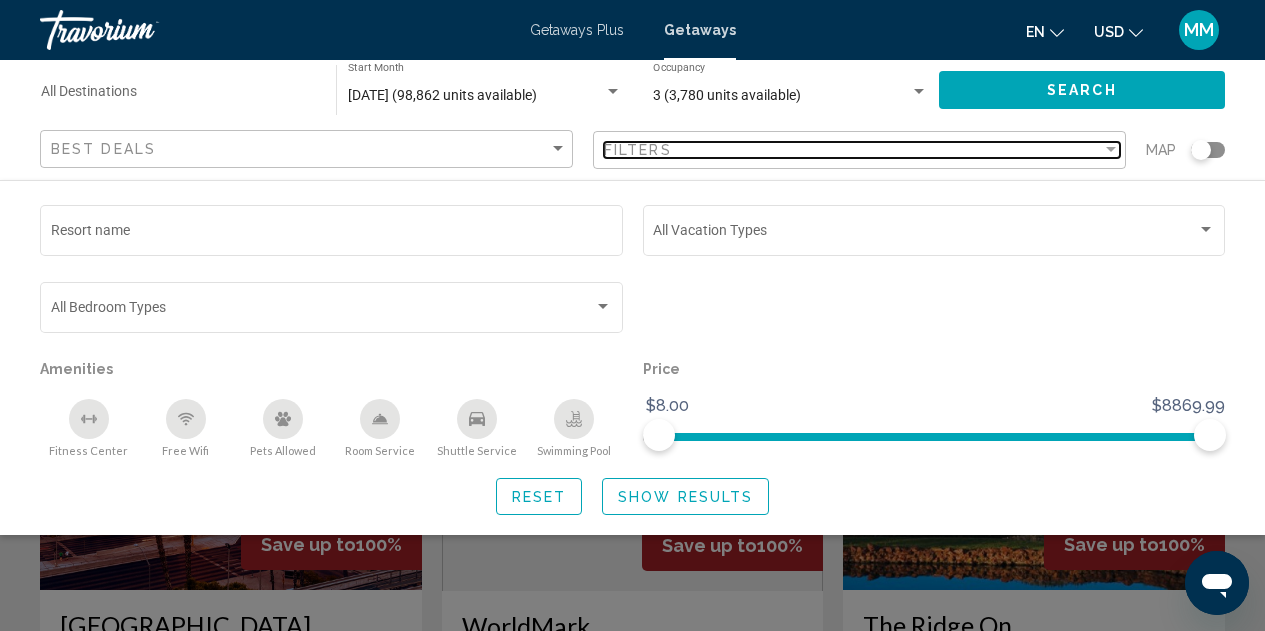 click at bounding box center (1111, 150) 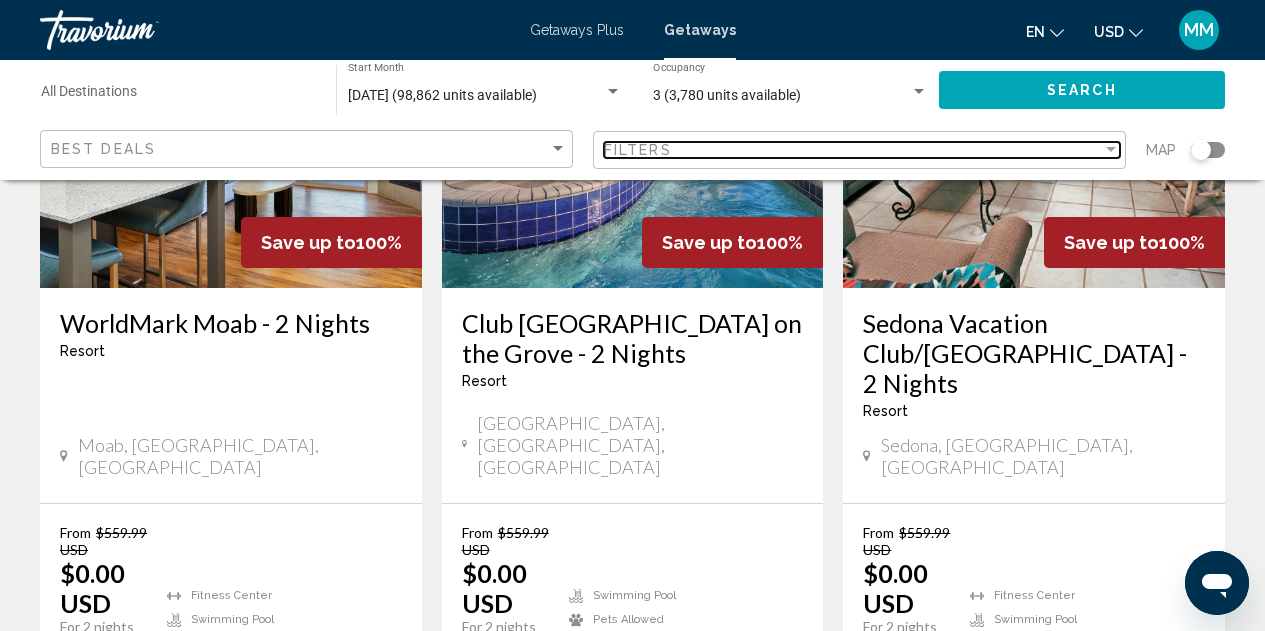 scroll, scrollTop: 2714, scrollLeft: 0, axis: vertical 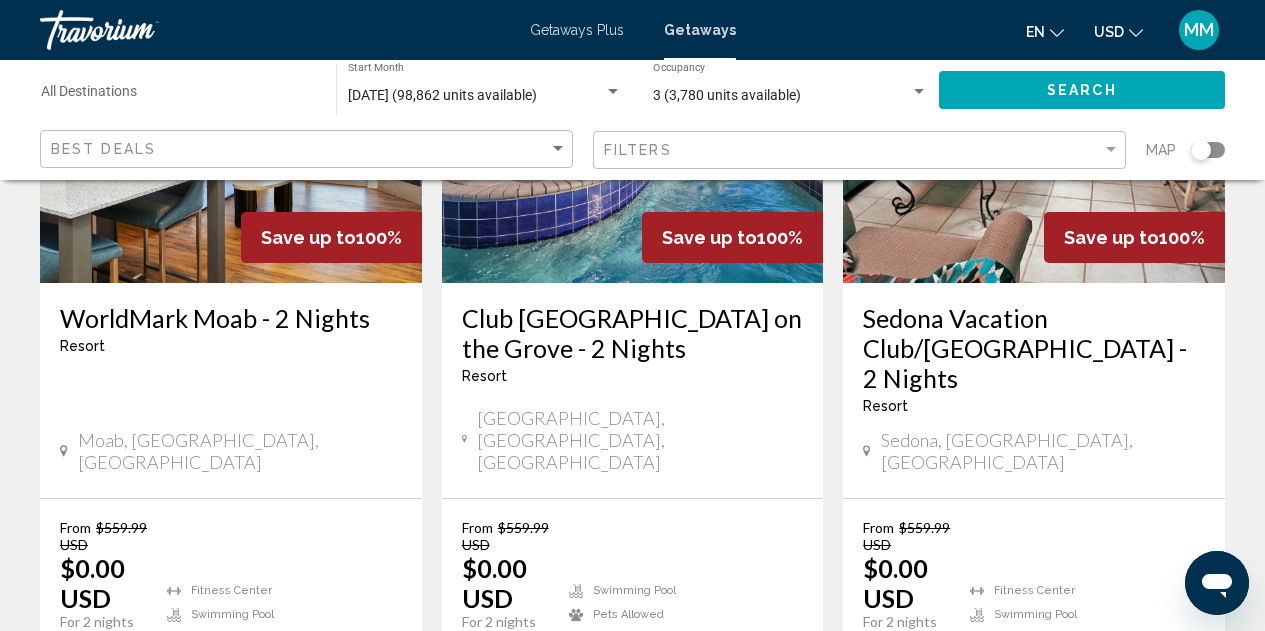 click on "2" at bounding box center [493, 773] 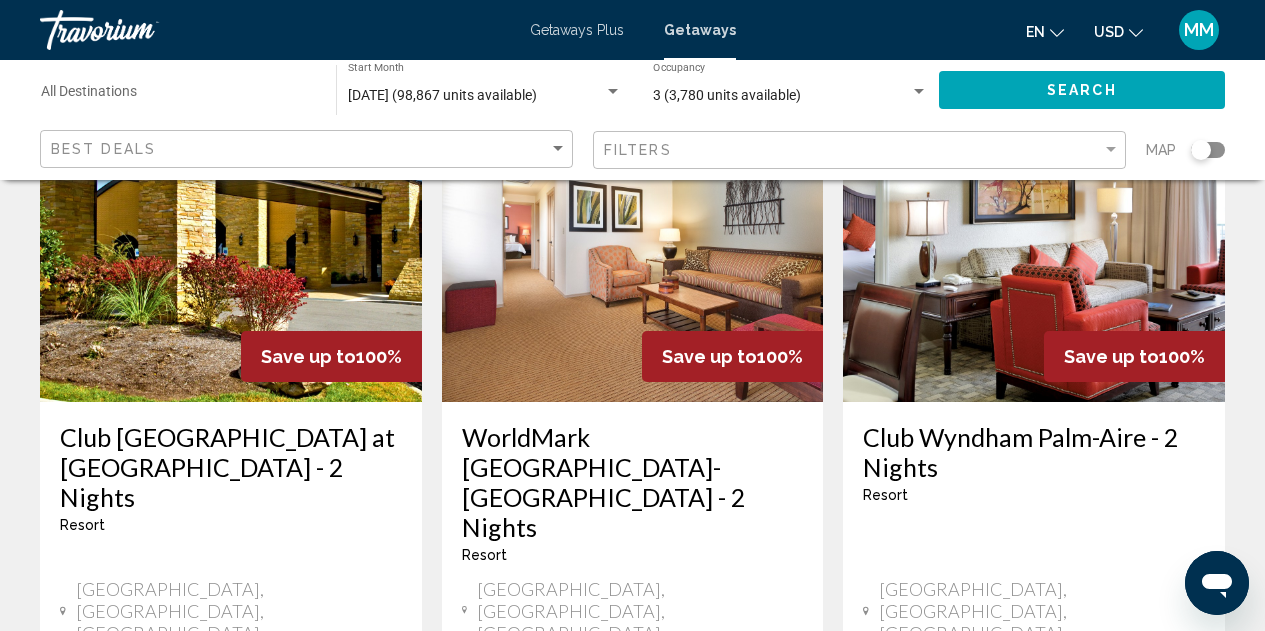 scroll, scrollTop: 2656, scrollLeft: 0, axis: vertical 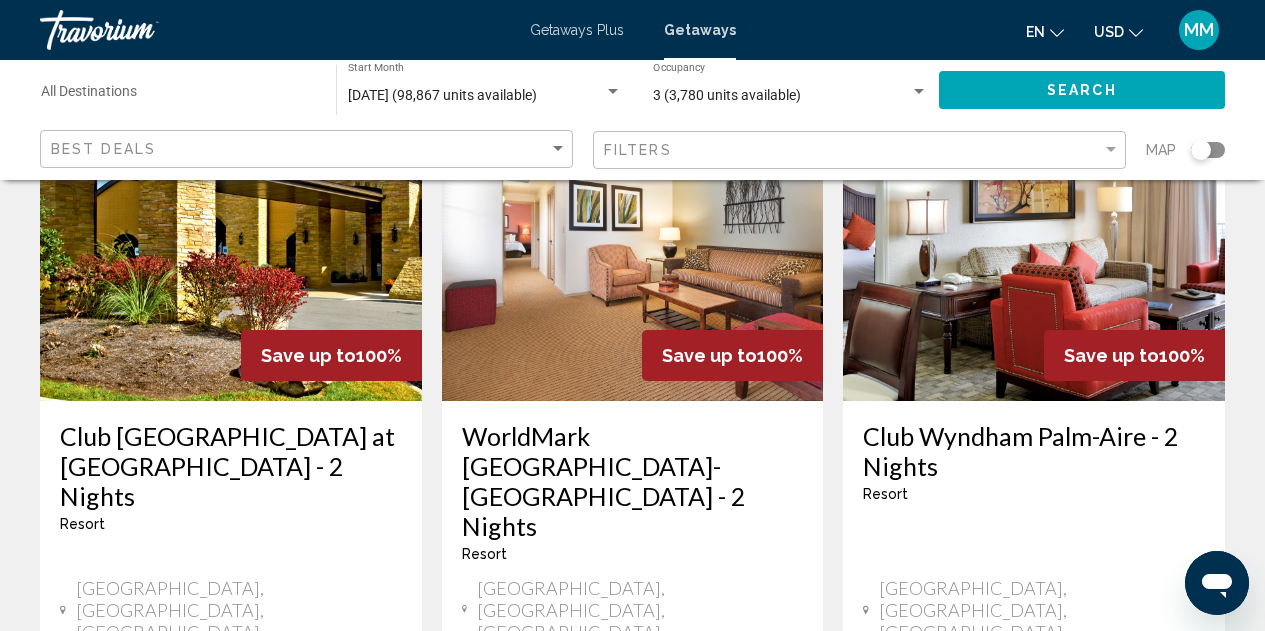 click on "3" at bounding box center [563, 943] 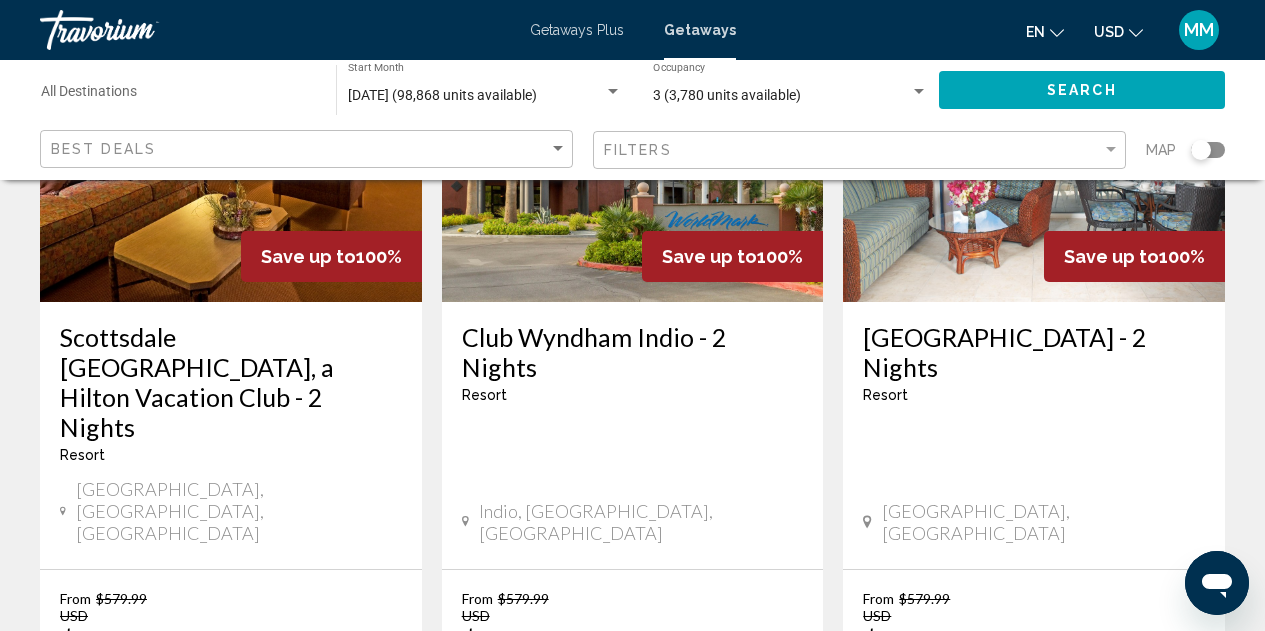 scroll, scrollTop: 2702, scrollLeft: 0, axis: vertical 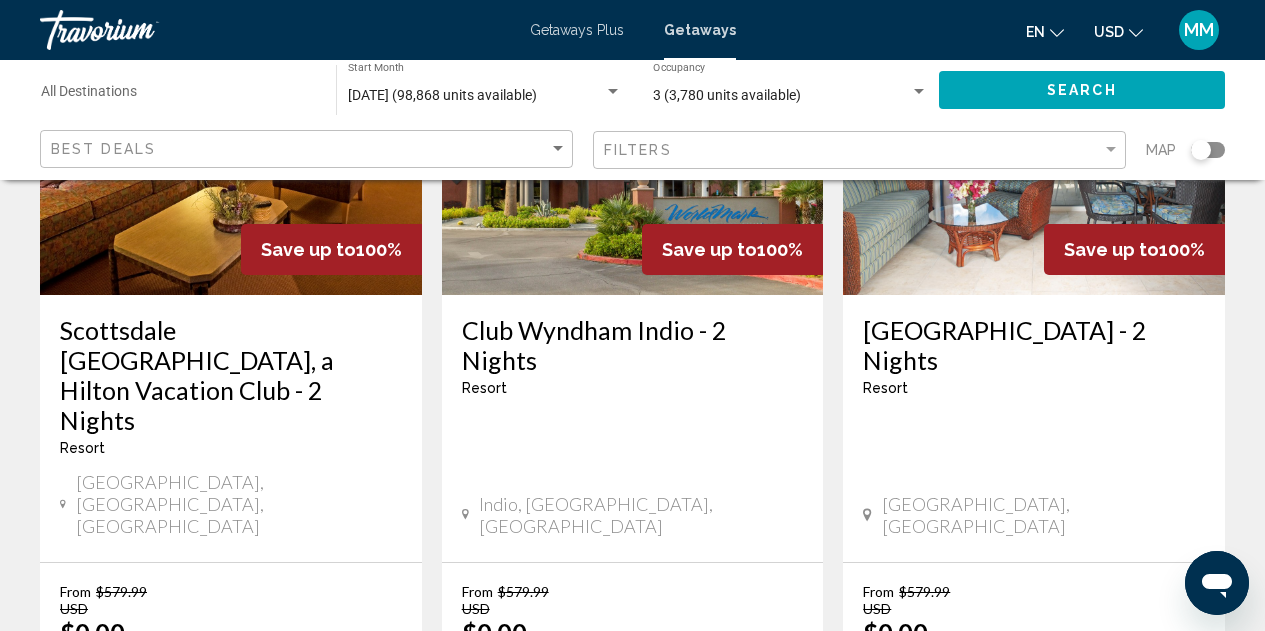 click on "4" at bounding box center (633, 837) 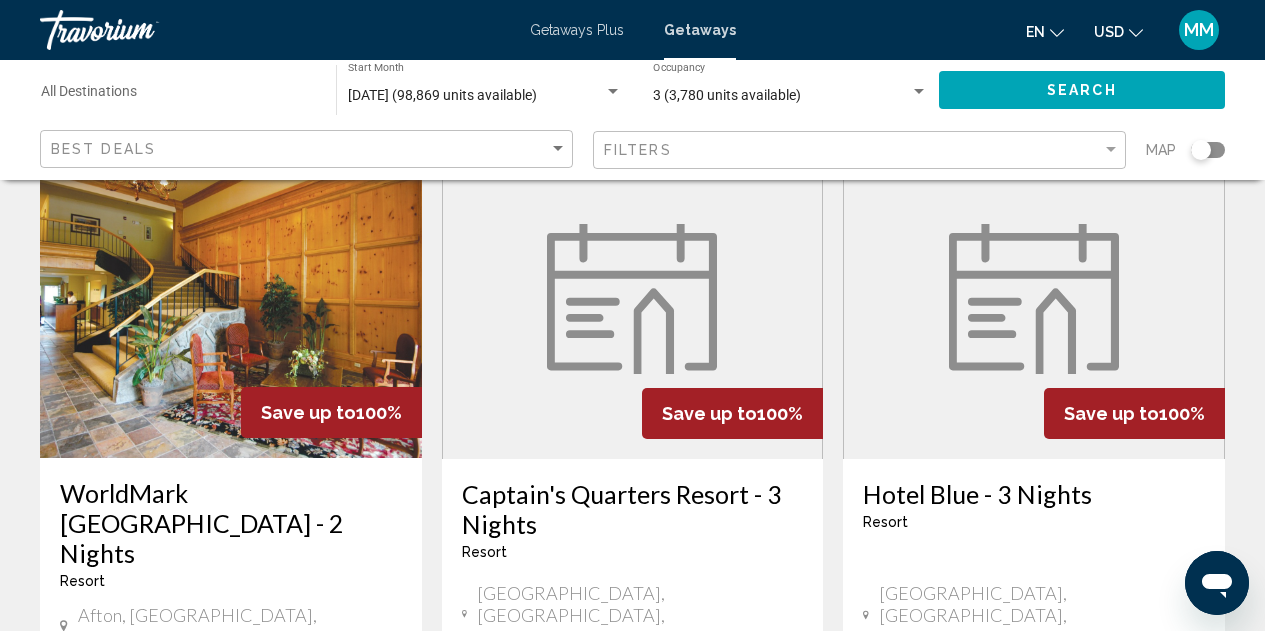 scroll, scrollTop: 1727, scrollLeft: 0, axis: vertical 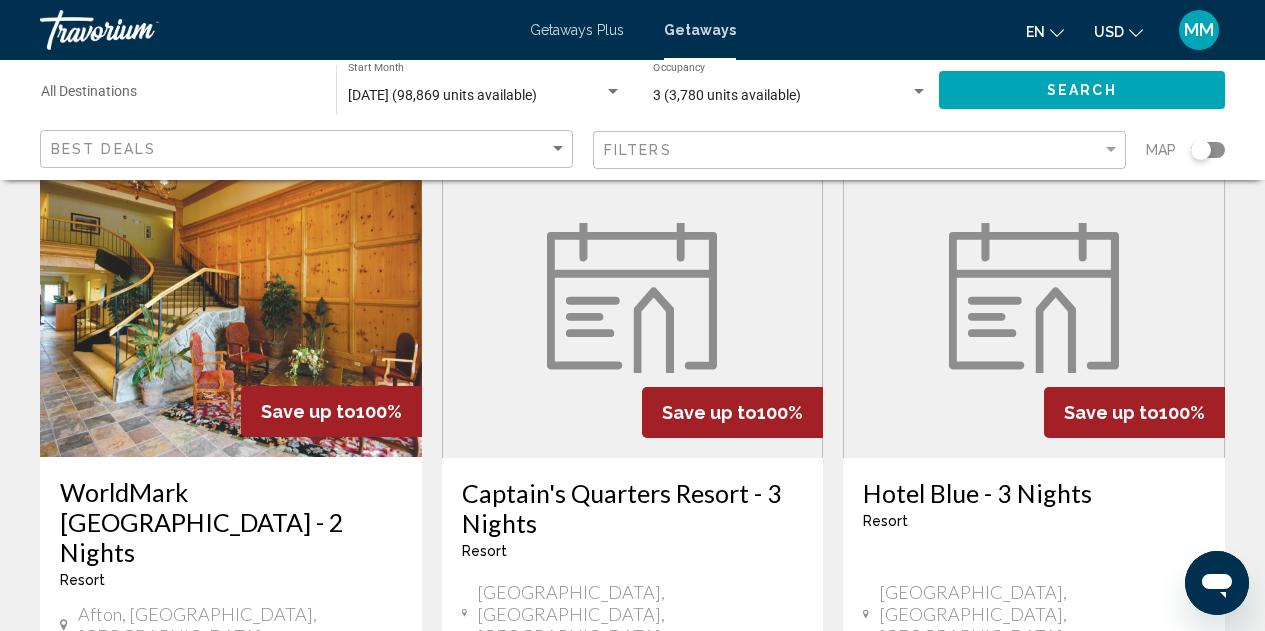 click on "[GEOGRAPHIC_DATA], [GEOGRAPHIC_DATA], [GEOGRAPHIC_DATA]" at bounding box center (633, 614) 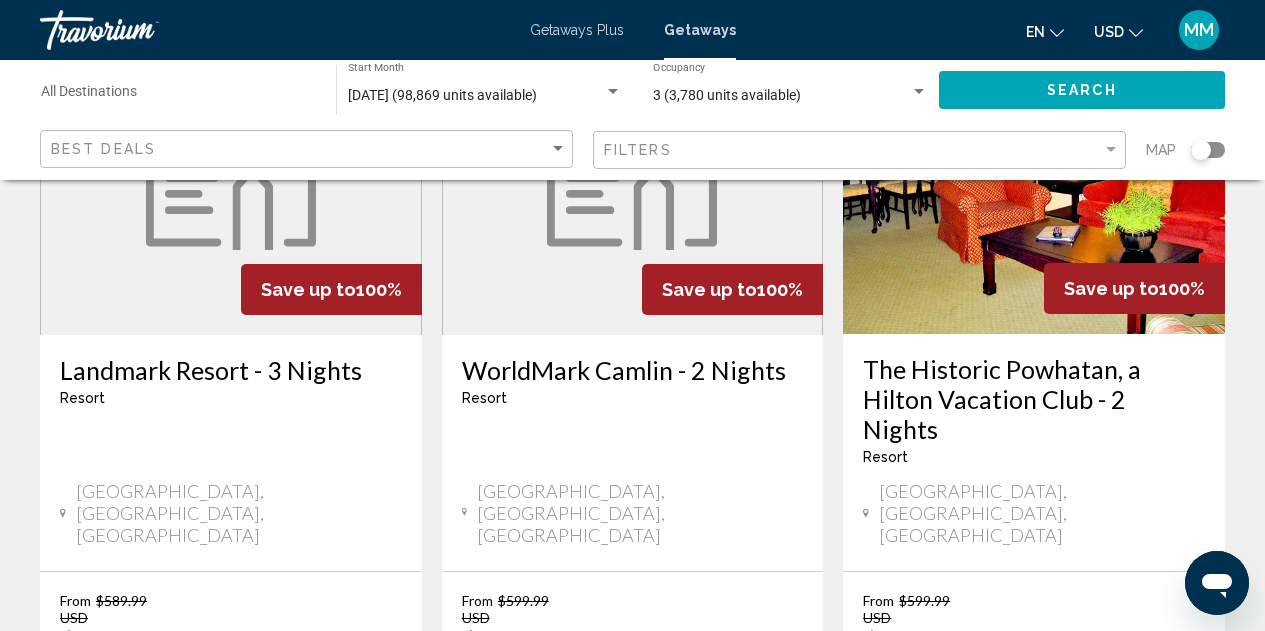 scroll, scrollTop: 2641, scrollLeft: 0, axis: vertical 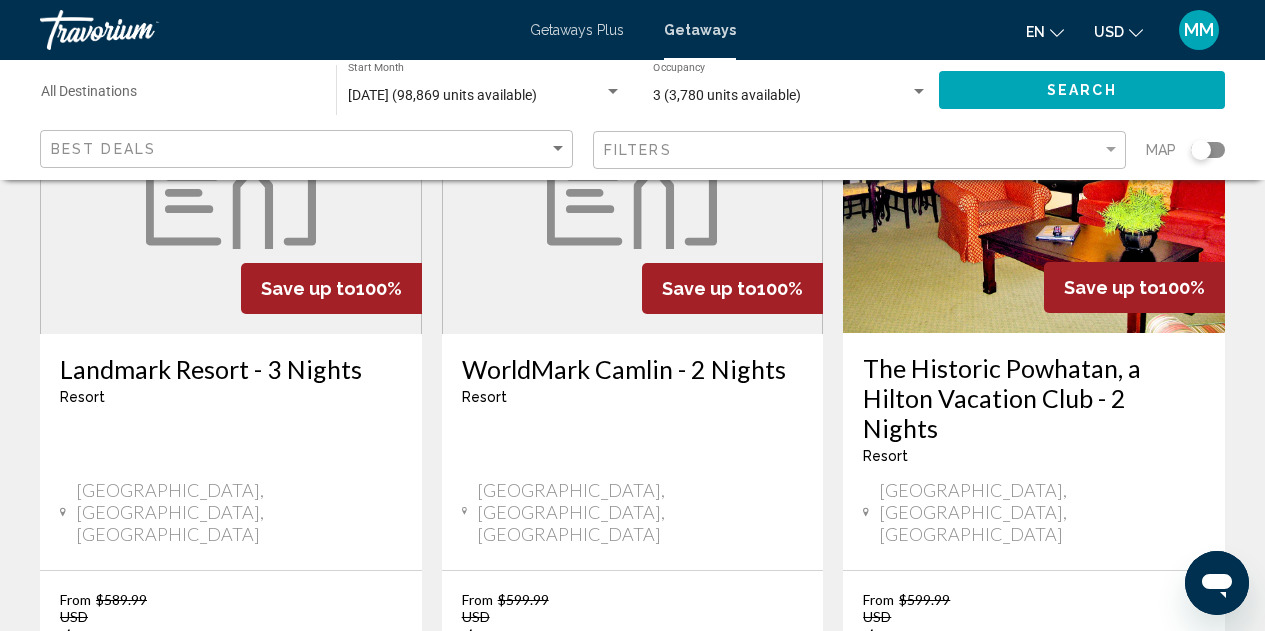 click on "page  5" at bounding box center (702, 845) 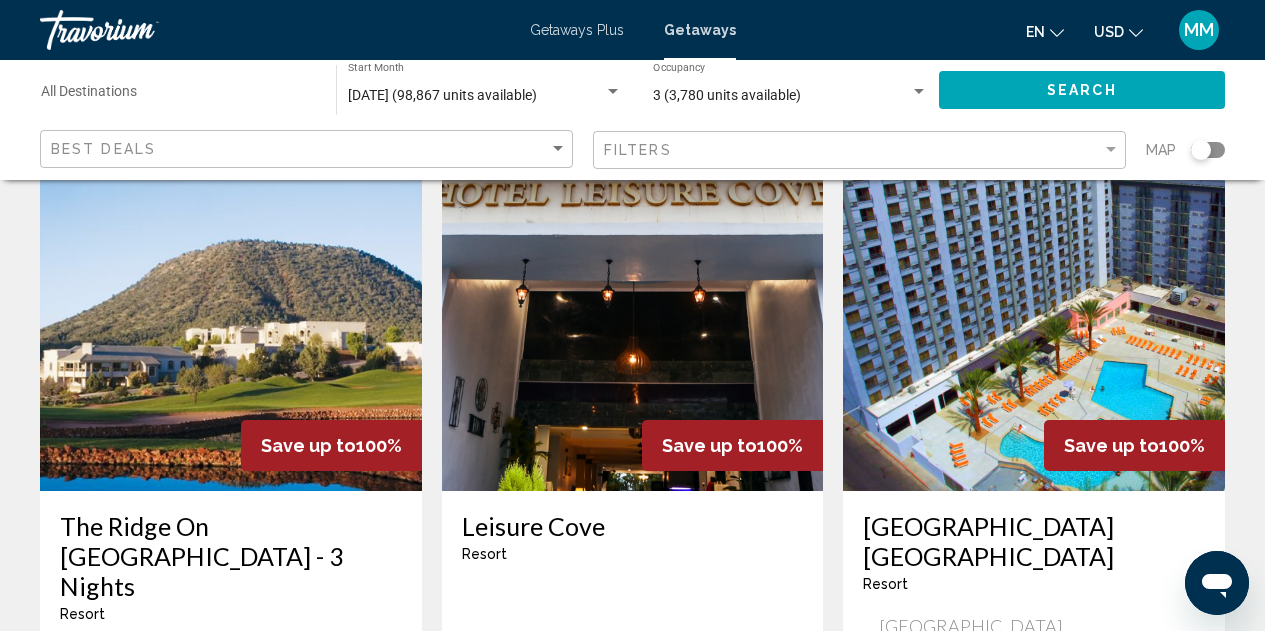 scroll, scrollTop: 0, scrollLeft: 0, axis: both 